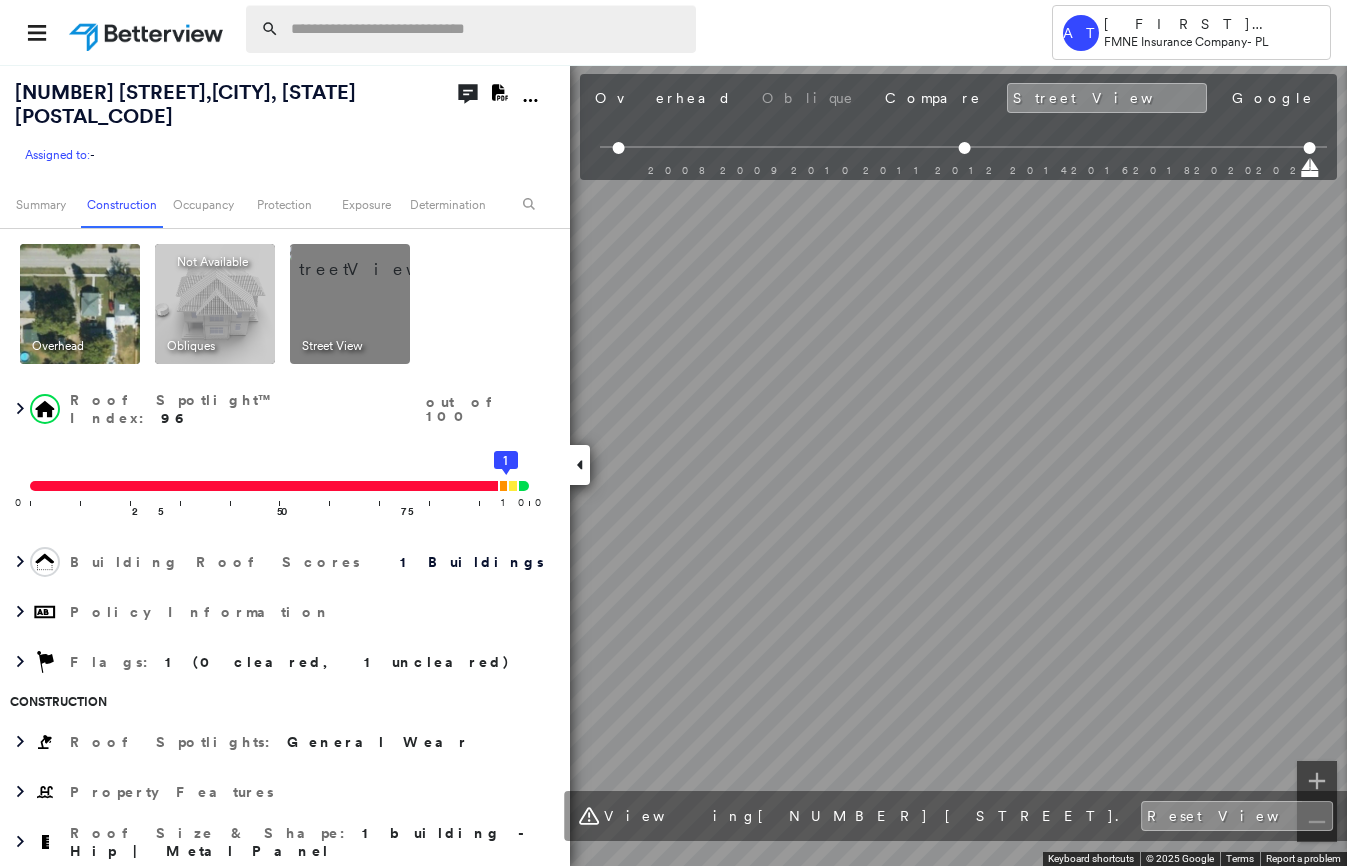 scroll, scrollTop: 0, scrollLeft: 0, axis: both 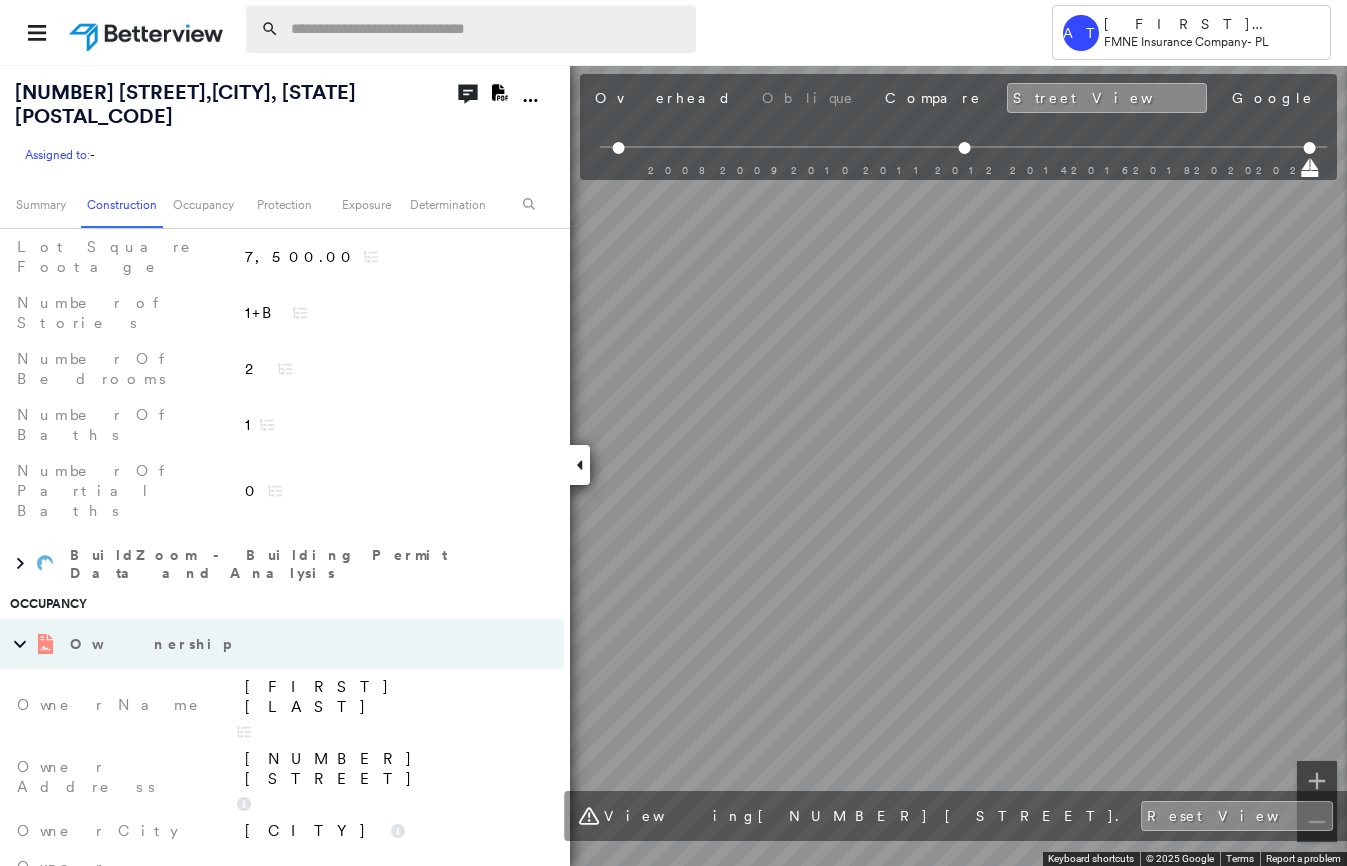 click at bounding box center (487, 29) 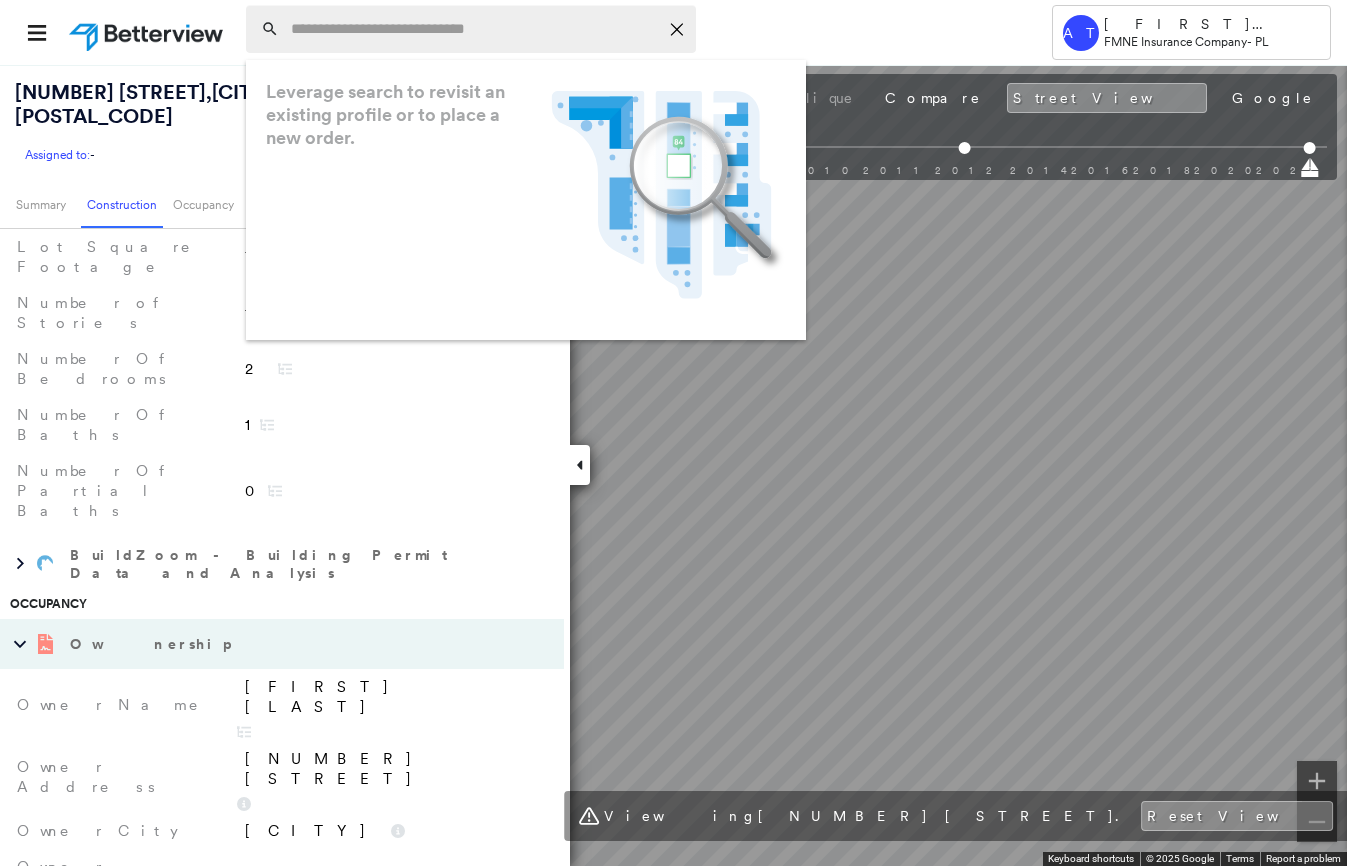 paste on "**********" 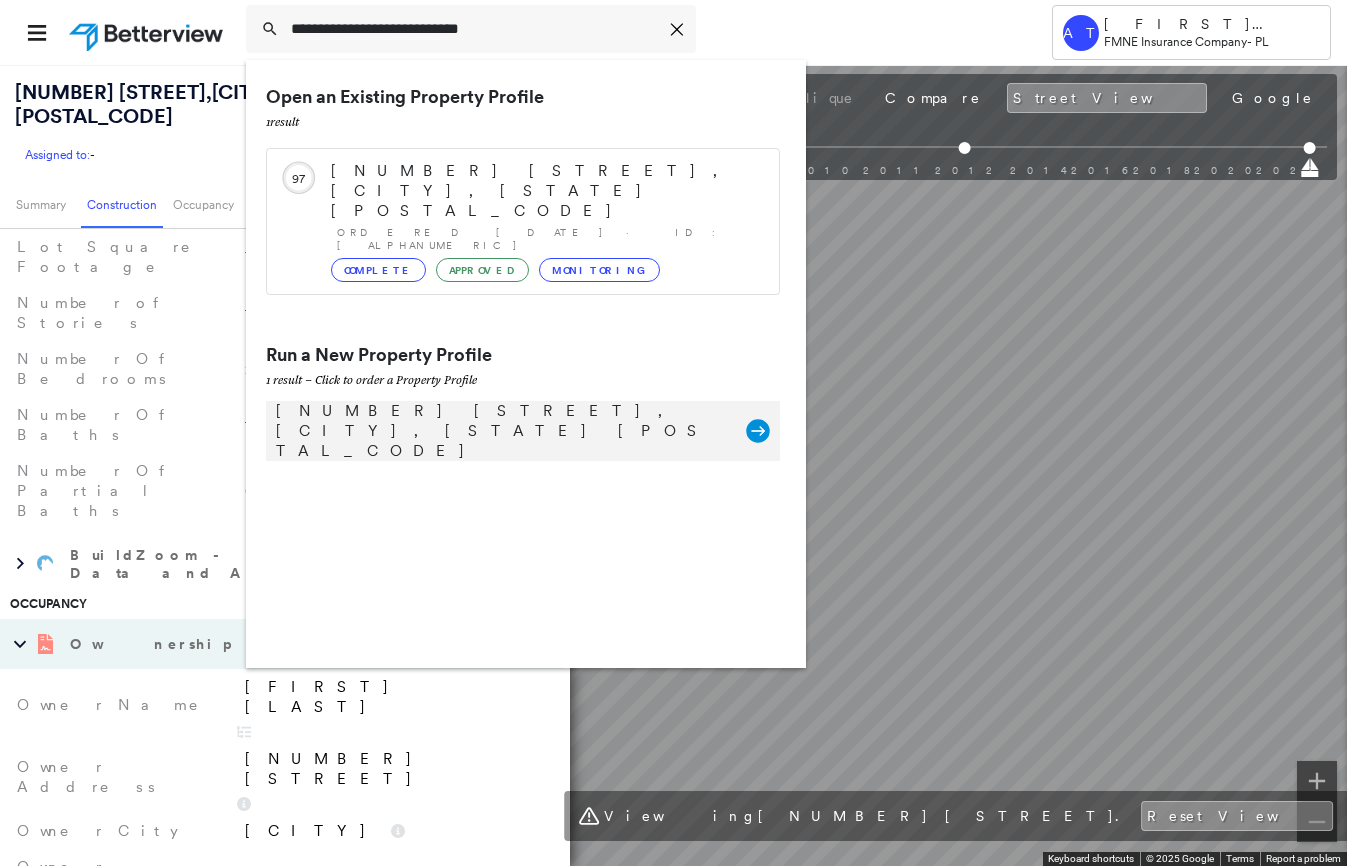 type on "**********" 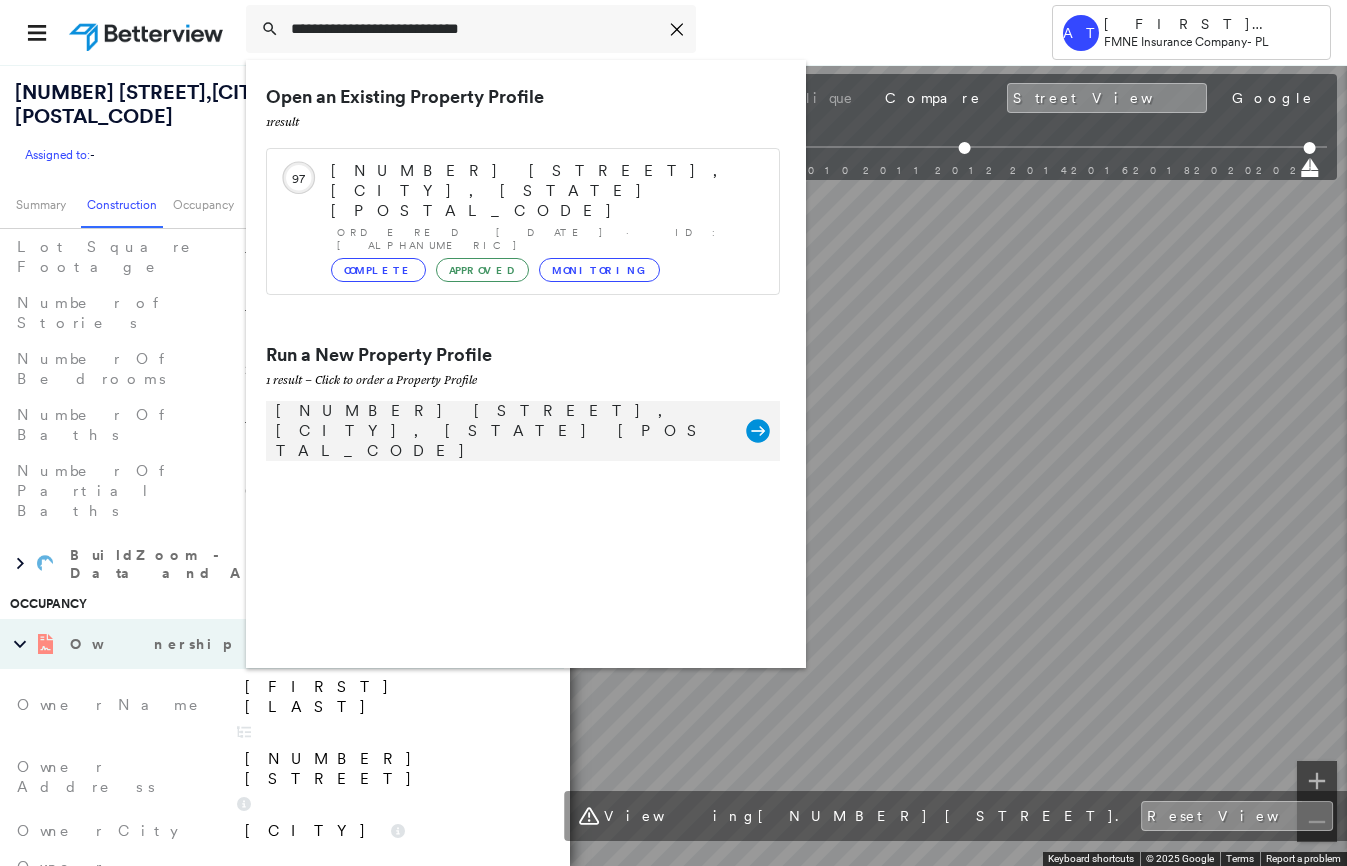 click on "[NUMBER] [STREET], [CITY], [STATE] [POSTAL_CODE]" at bounding box center (501, 431) 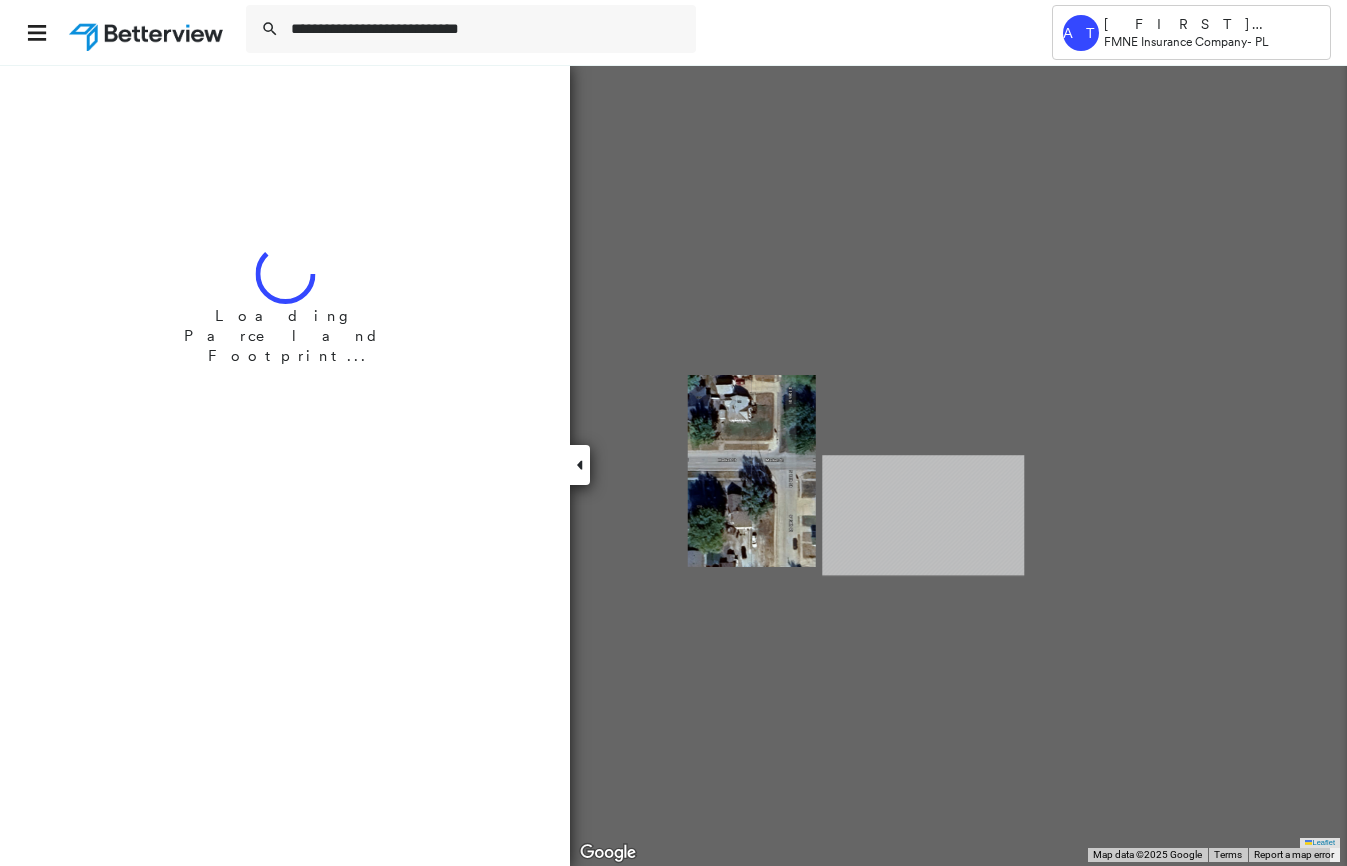 type 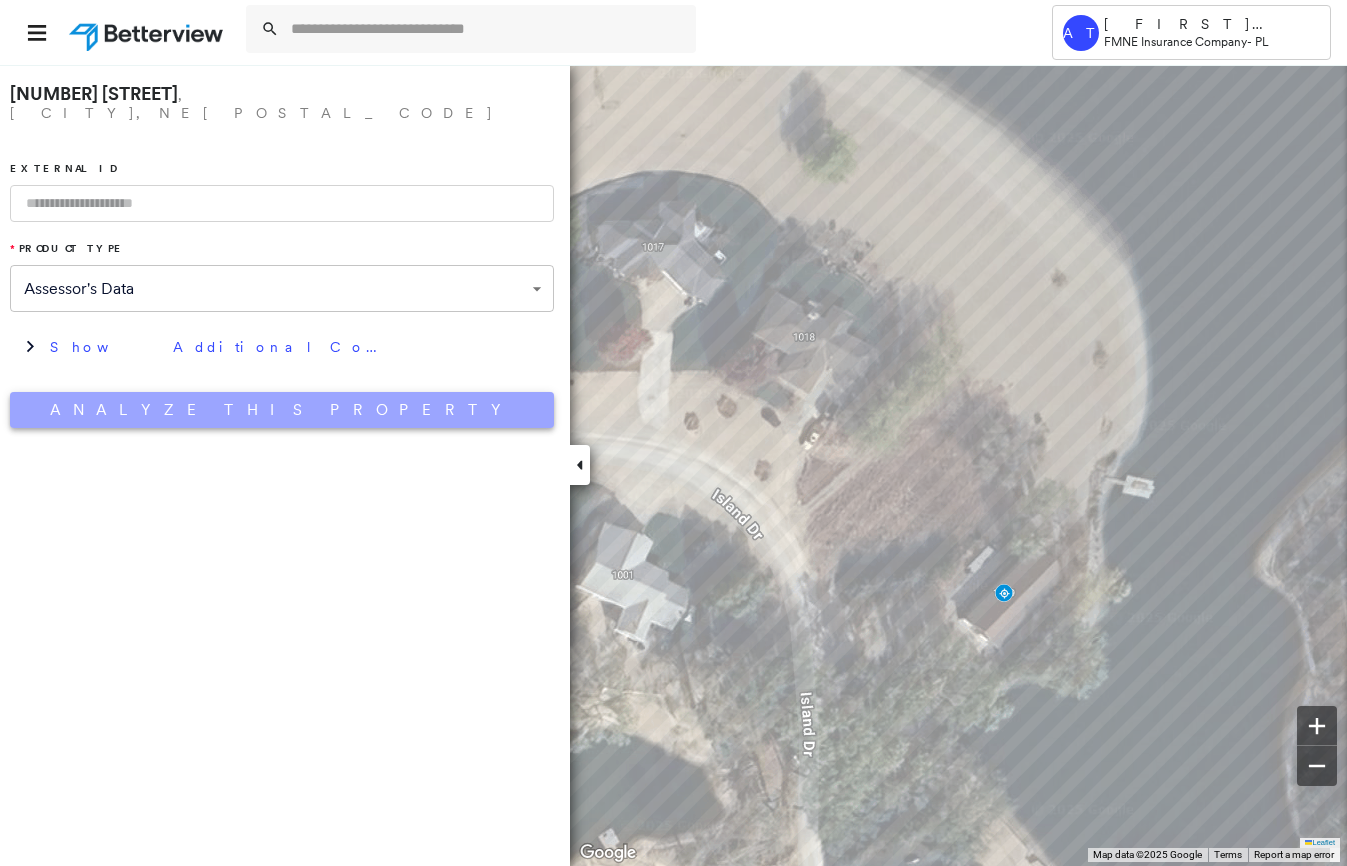 click on "Analyze This Property" at bounding box center [282, 410] 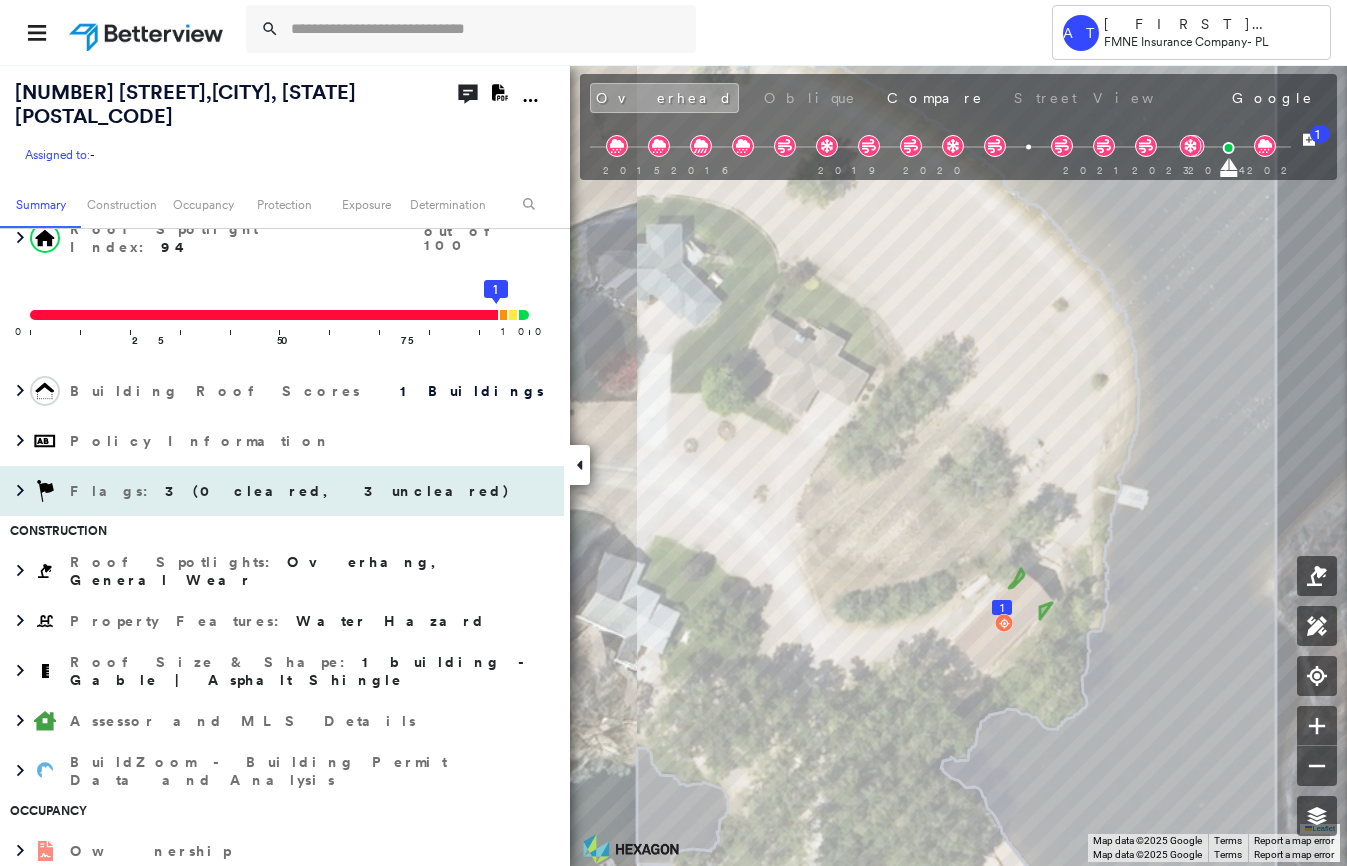 scroll, scrollTop: 200, scrollLeft: 0, axis: vertical 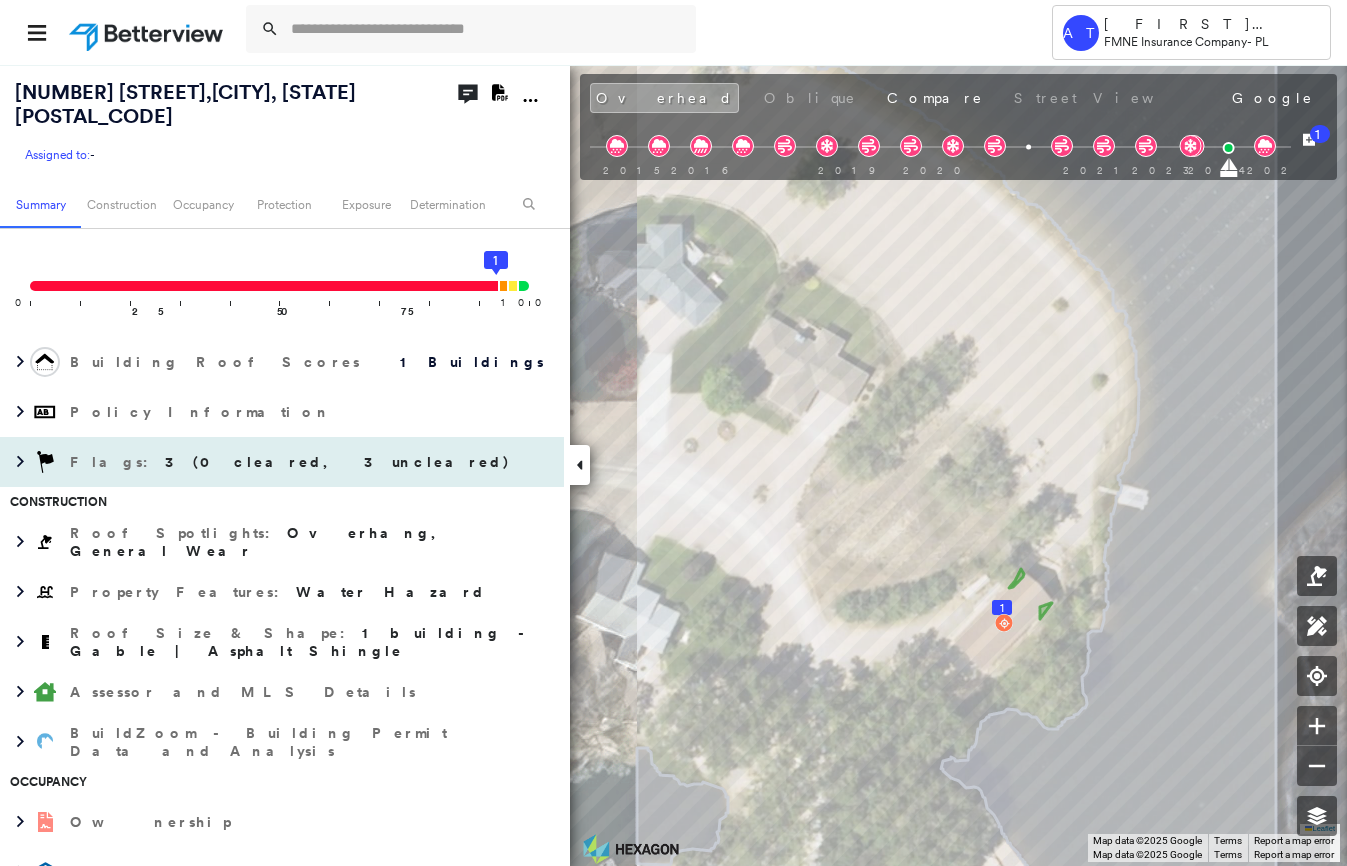 click on "3 (0 cleared, 3 uncleared)" at bounding box center [338, 462] 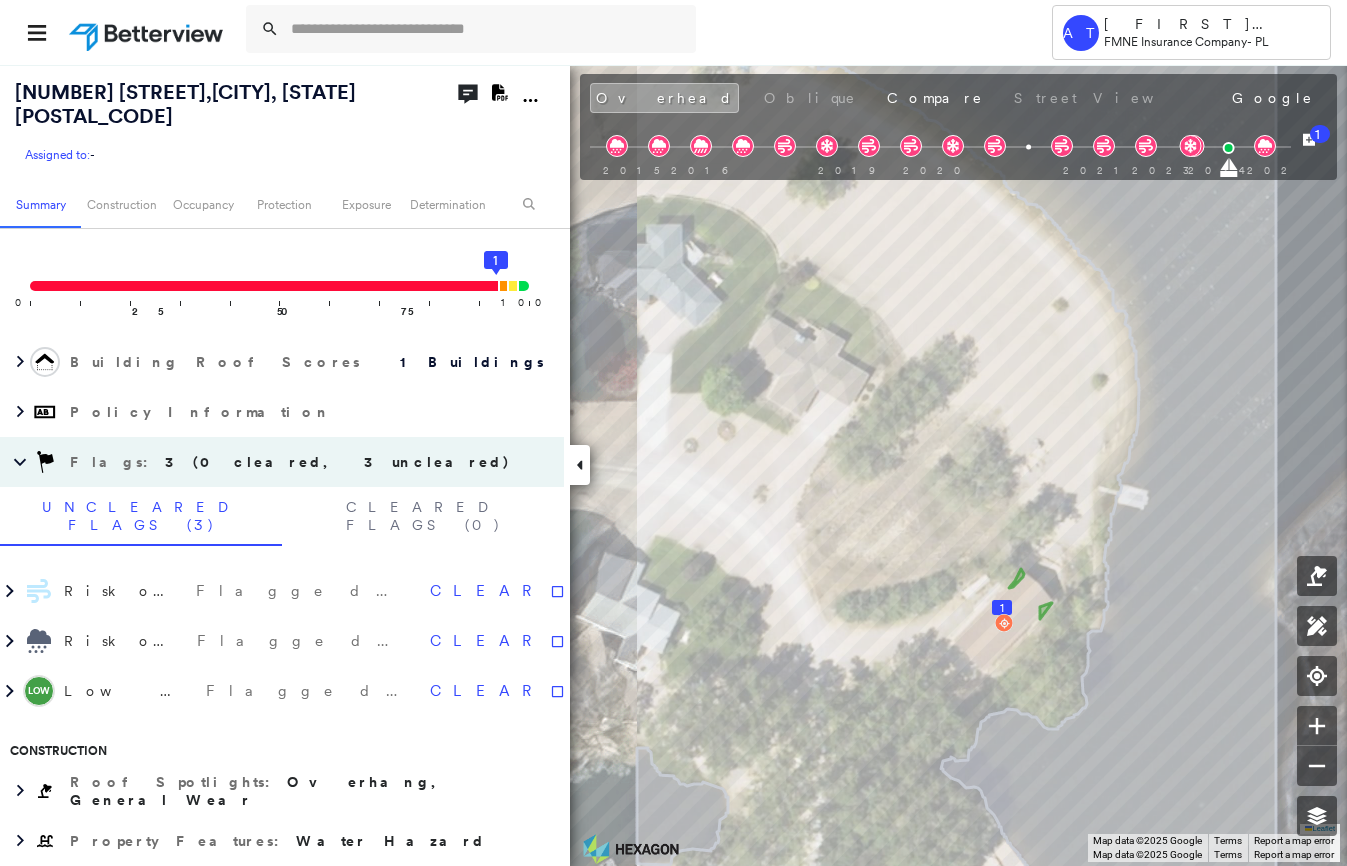click on "3 (0 cleared, 3 uncleared)" at bounding box center (338, 462) 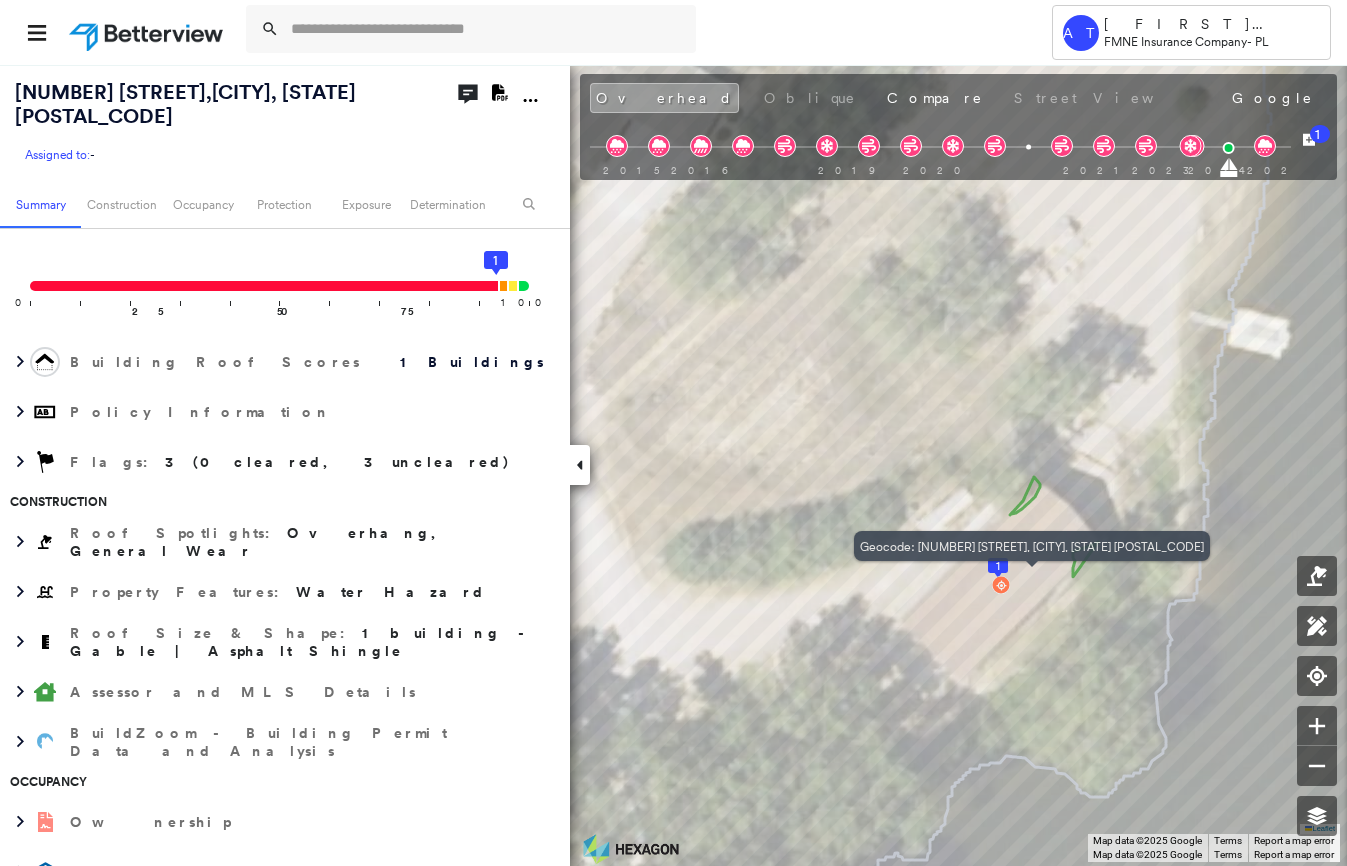 drag, startPoint x: 1038, startPoint y: 636, endPoint x: 1000, endPoint y: 583, distance: 65.21503 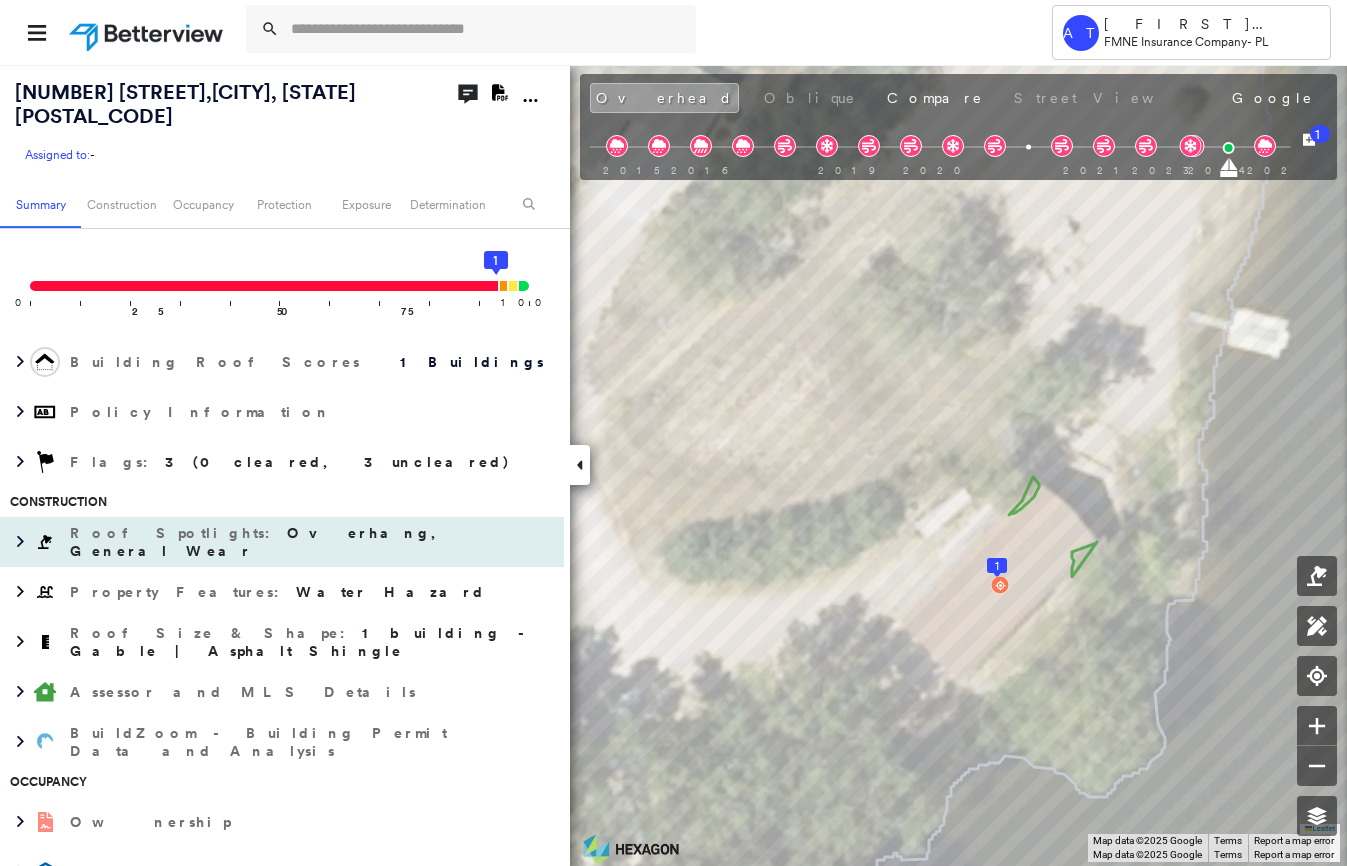 click on "Overhang, General Wear" at bounding box center [262, 542] 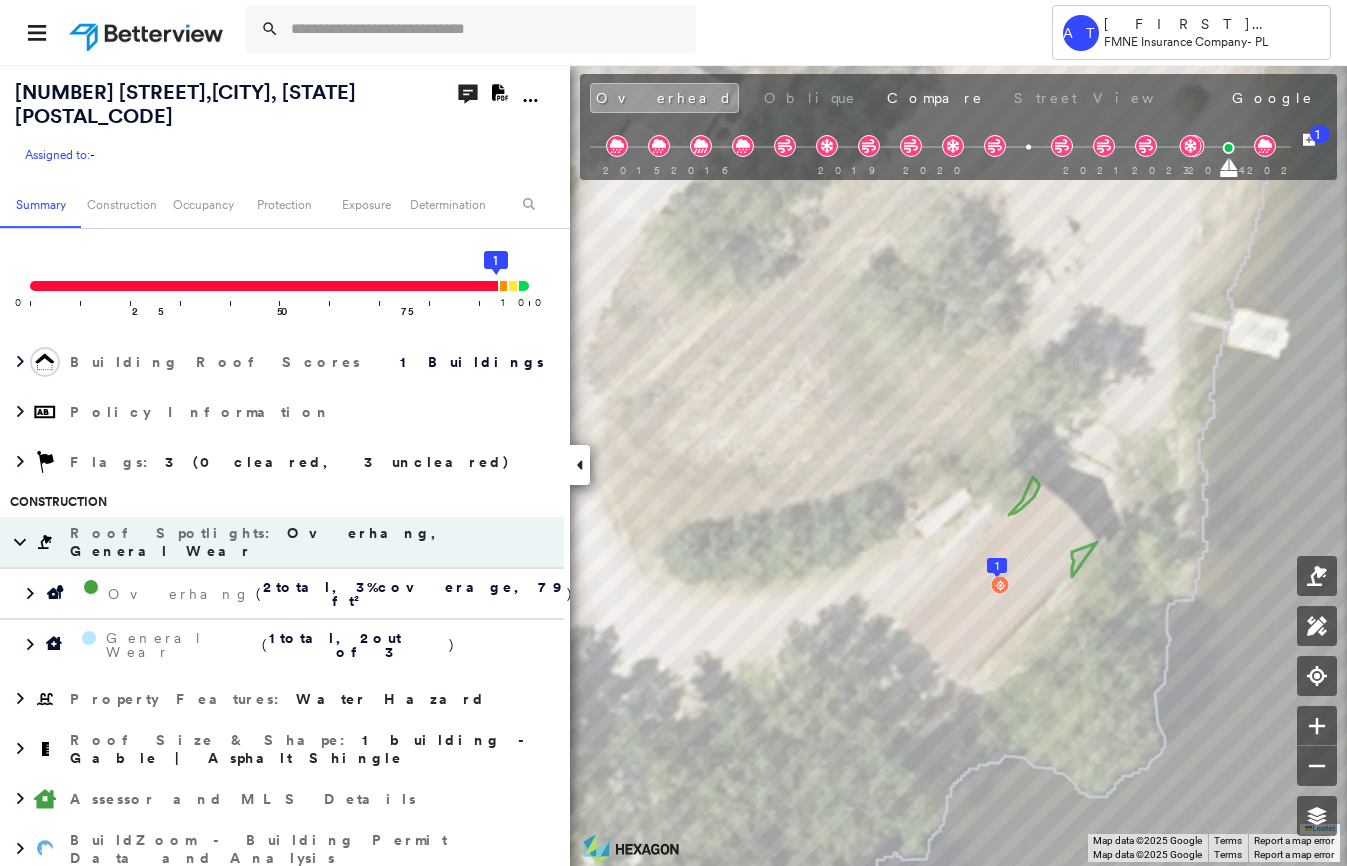 click on "Overhang, General Wear" at bounding box center (262, 542) 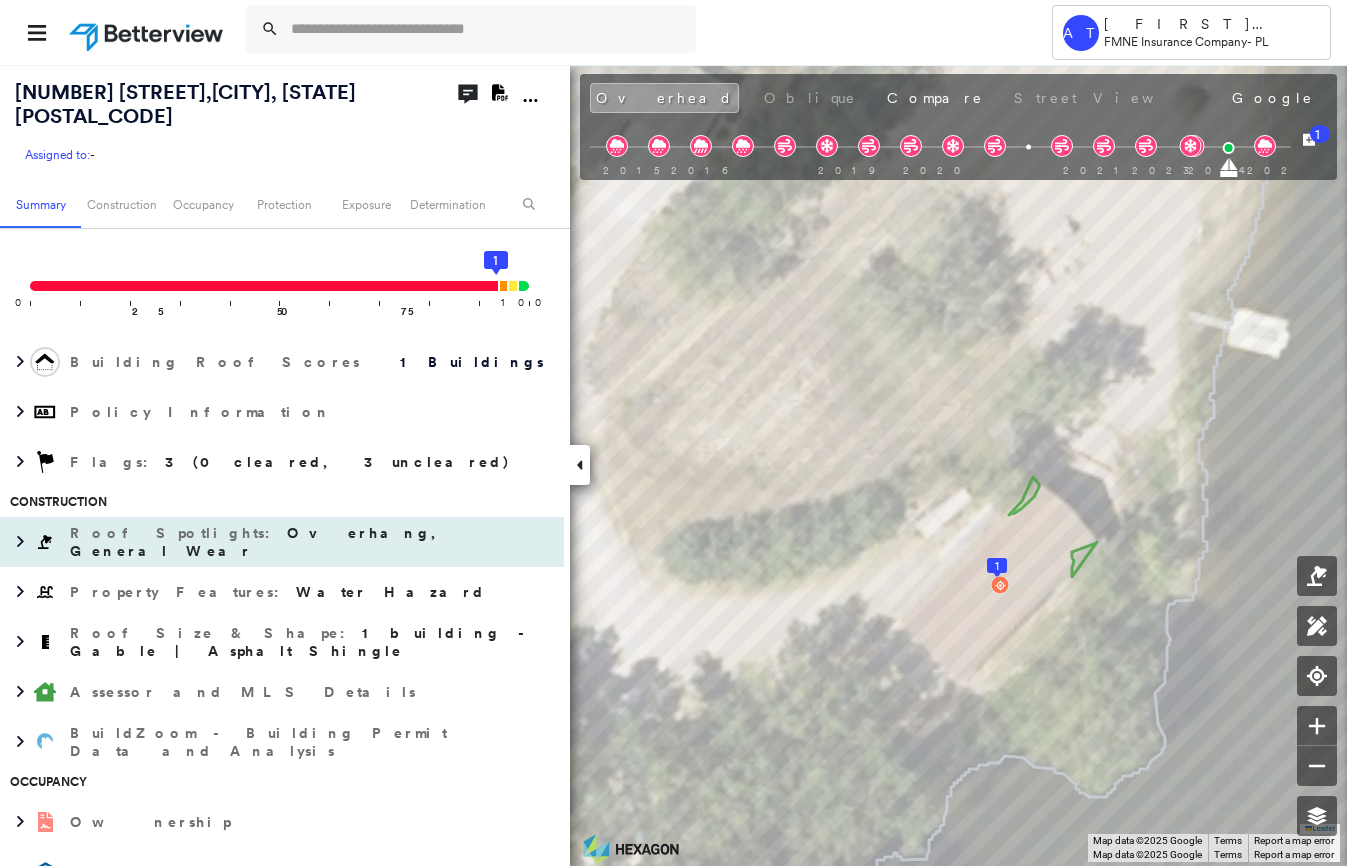 scroll, scrollTop: 300, scrollLeft: 0, axis: vertical 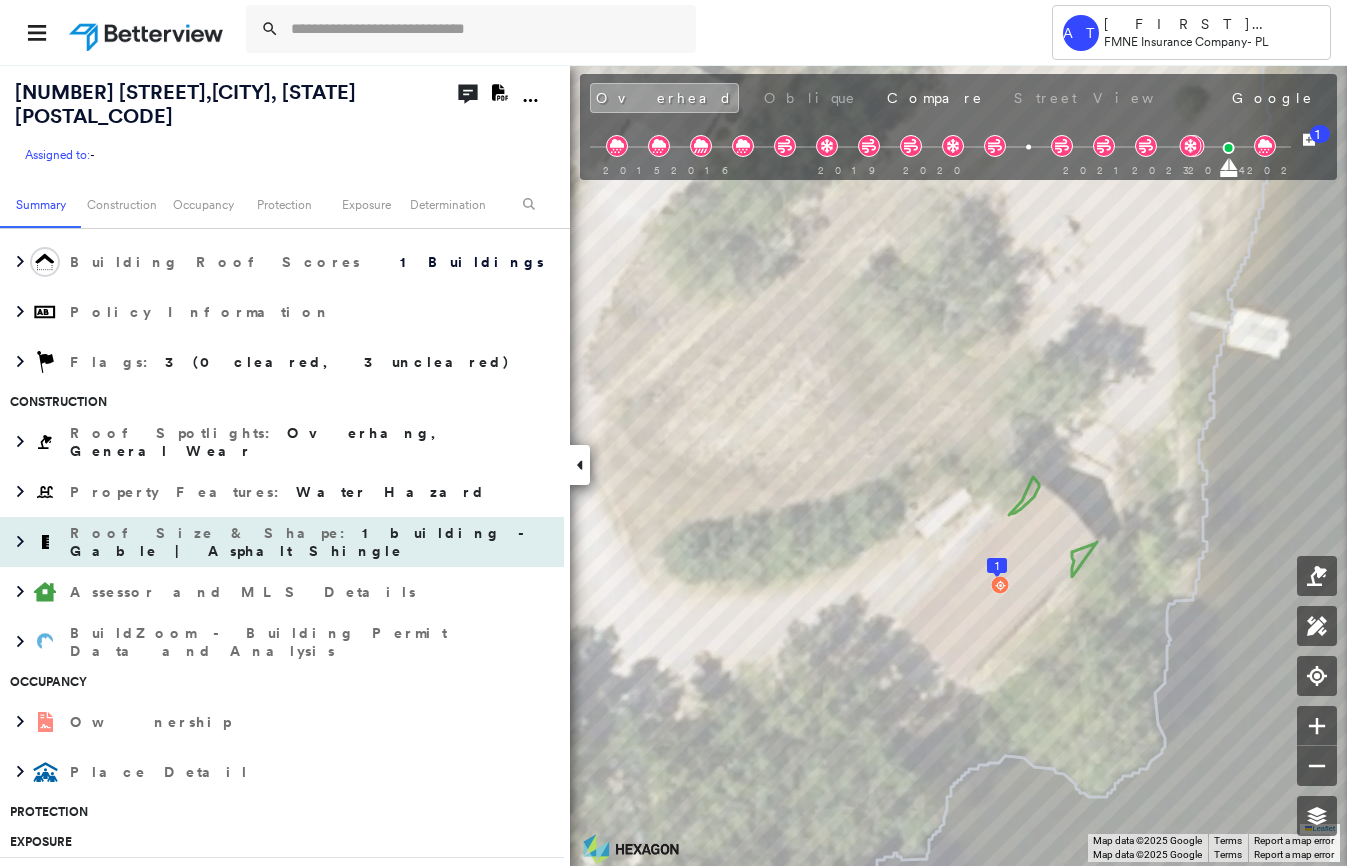click on "1 building  - Gable | Asphalt Shingle" at bounding box center [302, 542] 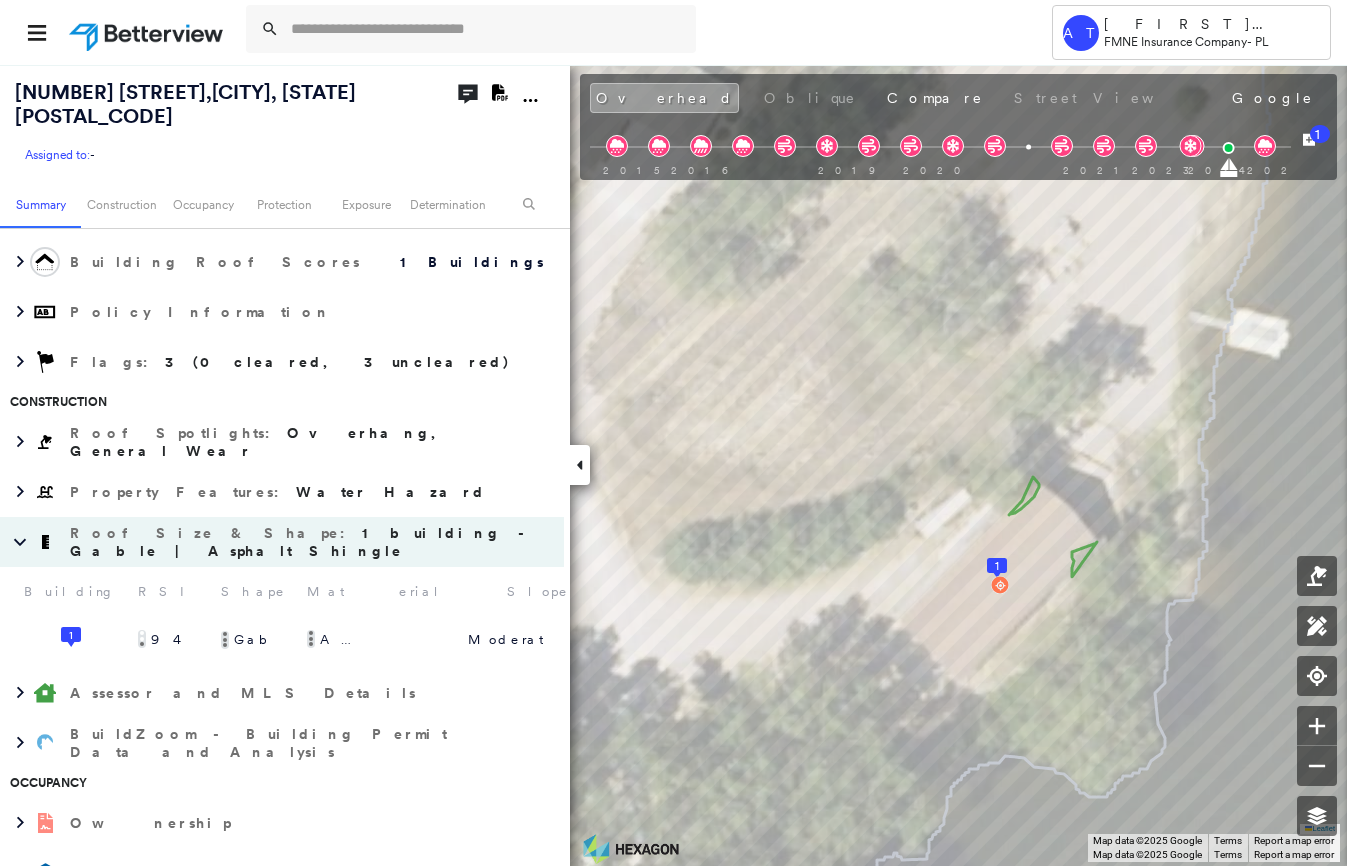 click on "1 building  - Gable | Asphalt Shingle" at bounding box center (302, 542) 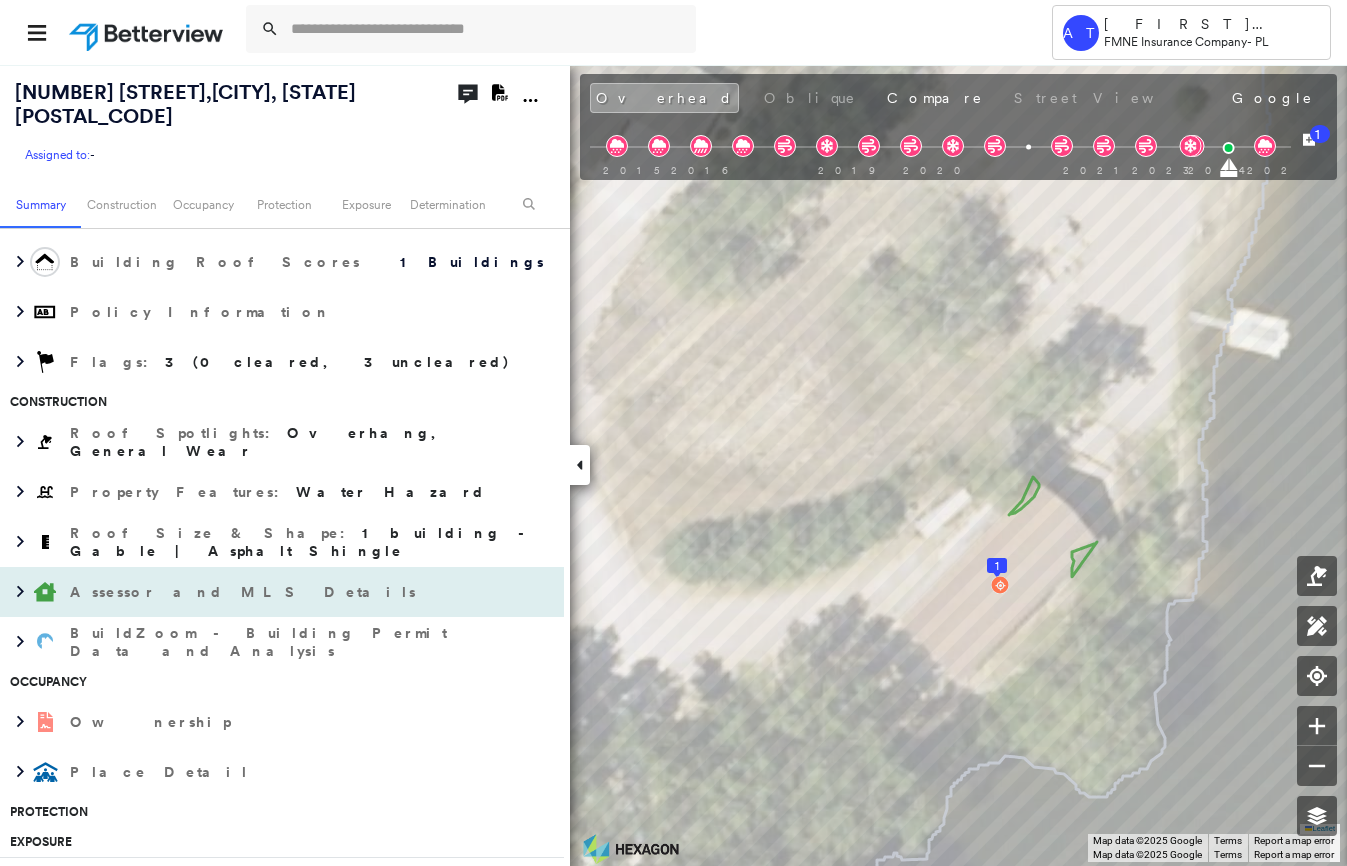 click on "Assessor and MLS Details" at bounding box center (262, 592) 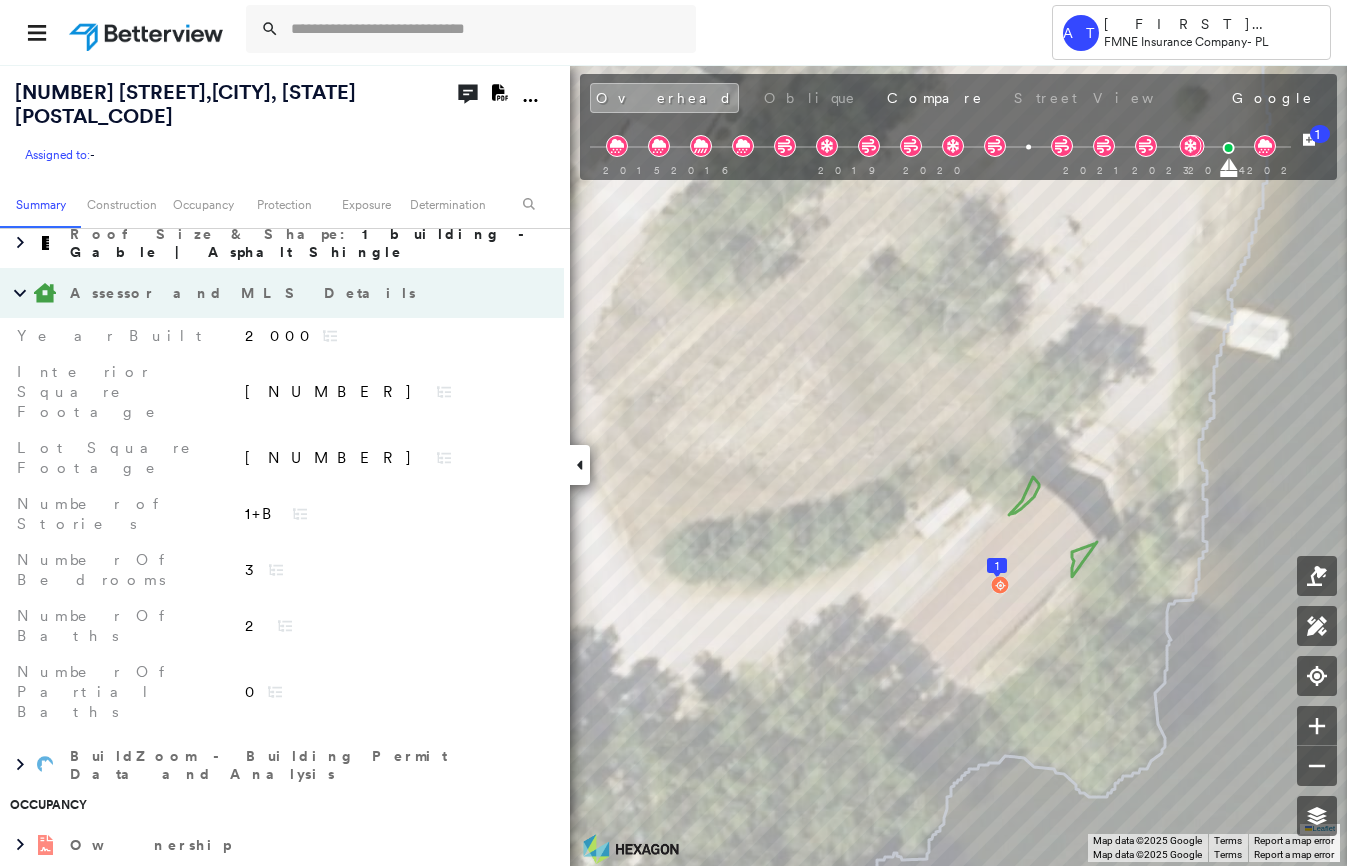 scroll, scrollTop: 600, scrollLeft: 0, axis: vertical 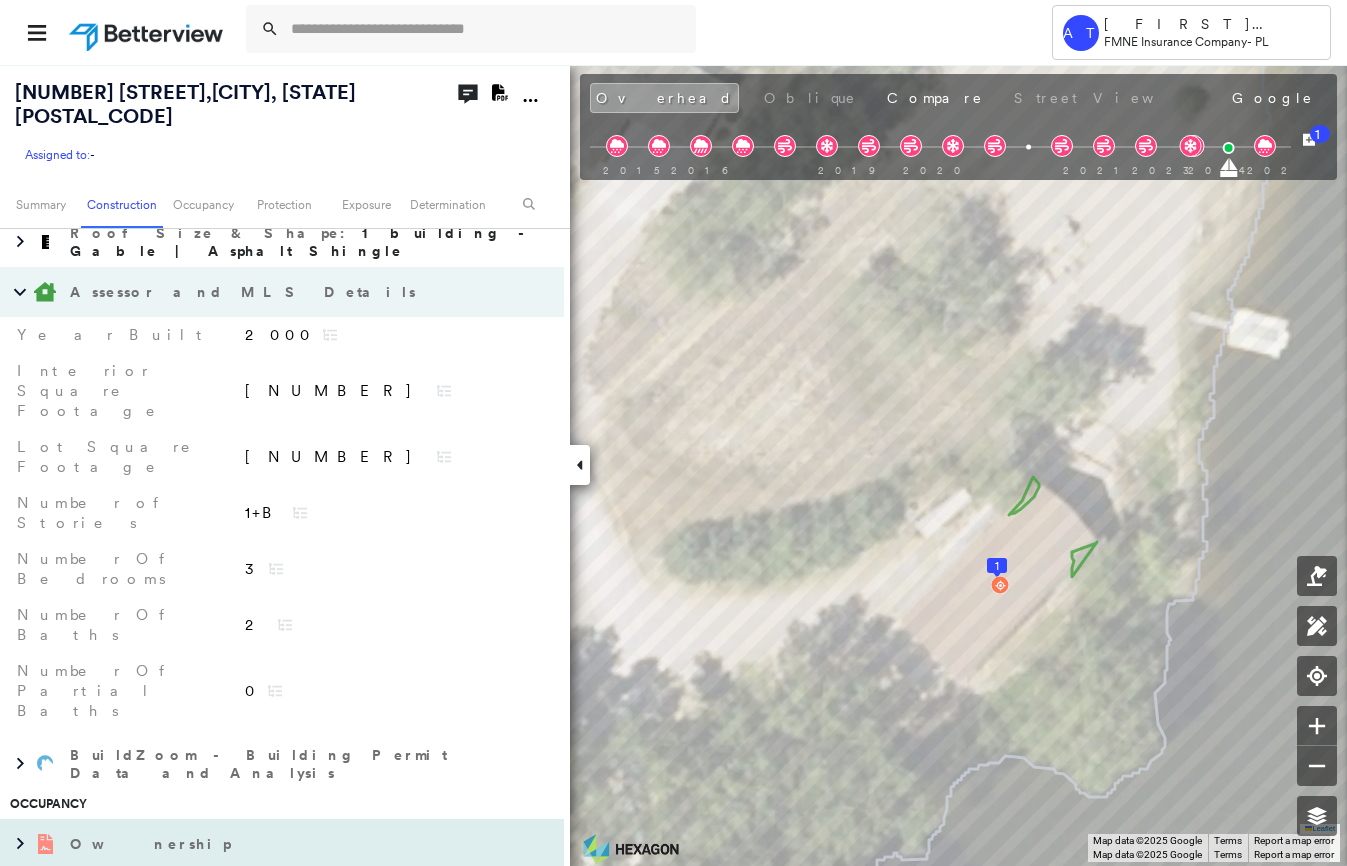 click on "Ownership" at bounding box center (152, 844) 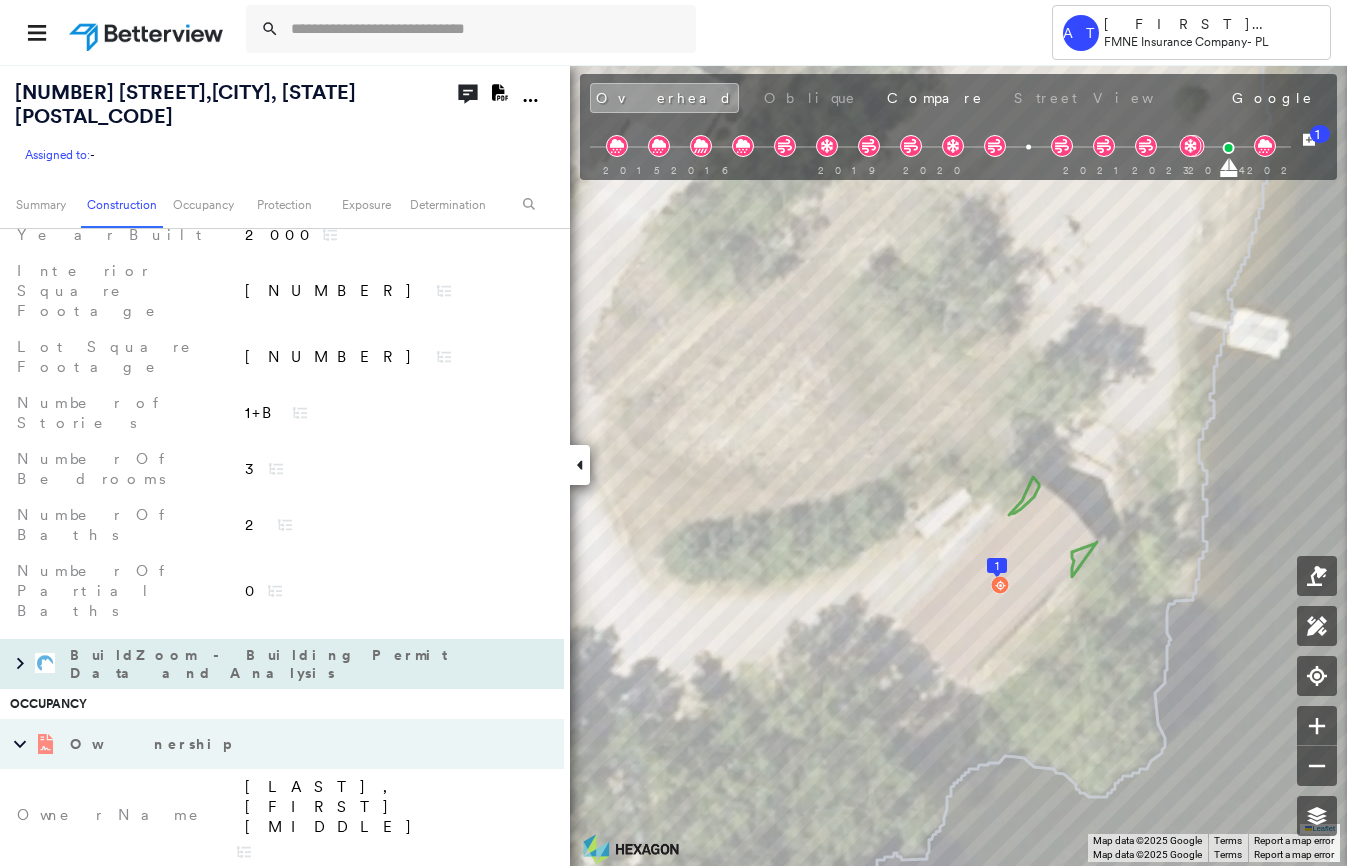 scroll, scrollTop: 600, scrollLeft: 0, axis: vertical 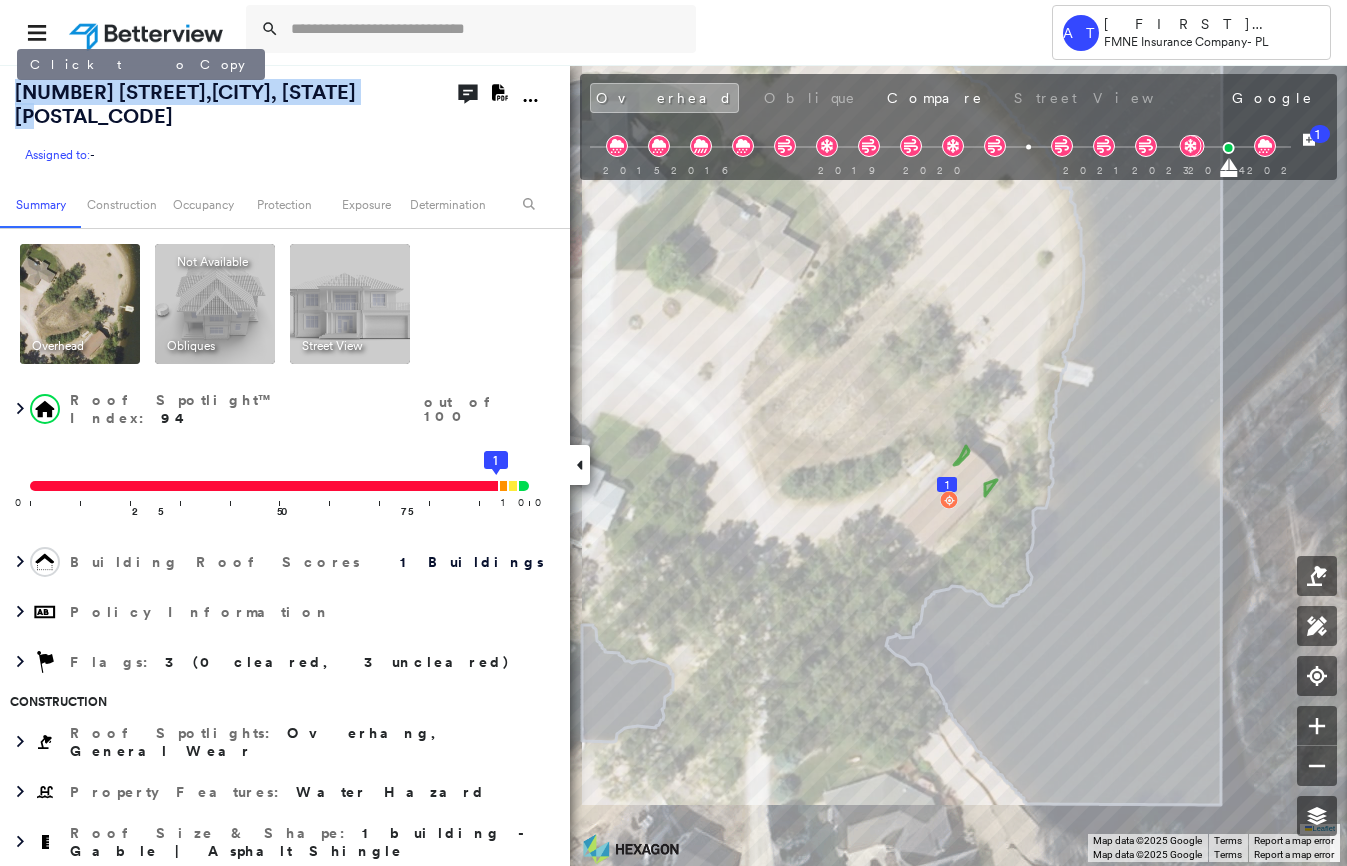 drag, startPoint x: 363, startPoint y: 92, endPoint x: 15, endPoint y: 94, distance: 348.00574 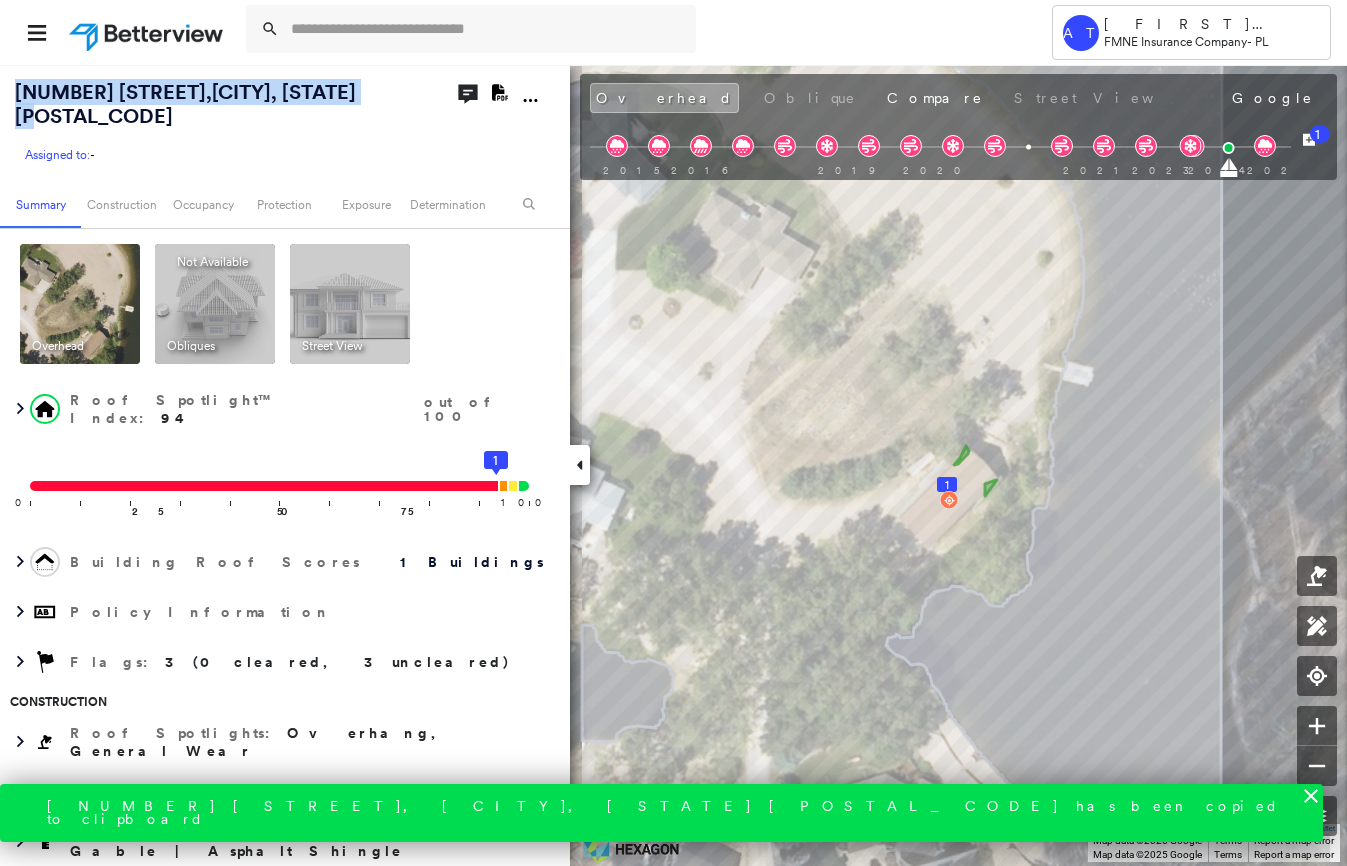 copy on "[NUMBER] [STREET] ,  [CITY], [STATE] [POSTAL_CODE]" 